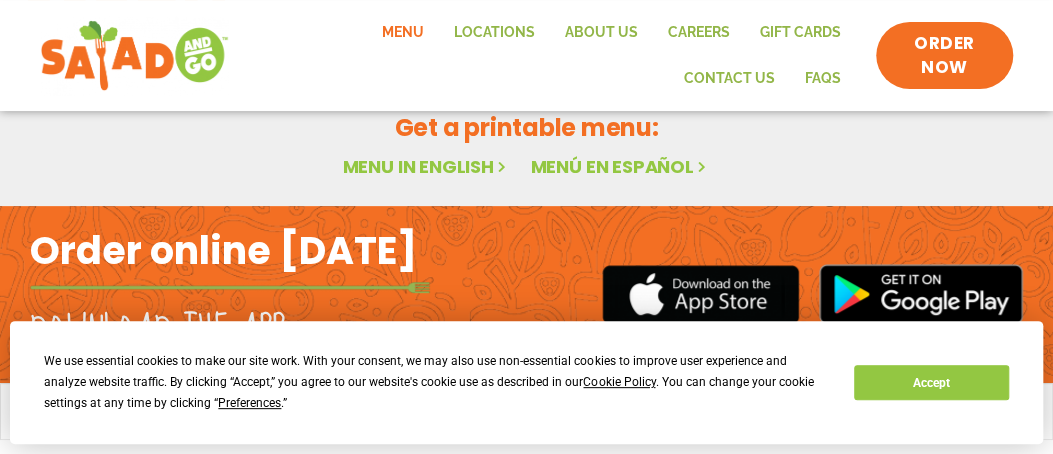 scroll, scrollTop: 246, scrollLeft: 0, axis: vertical 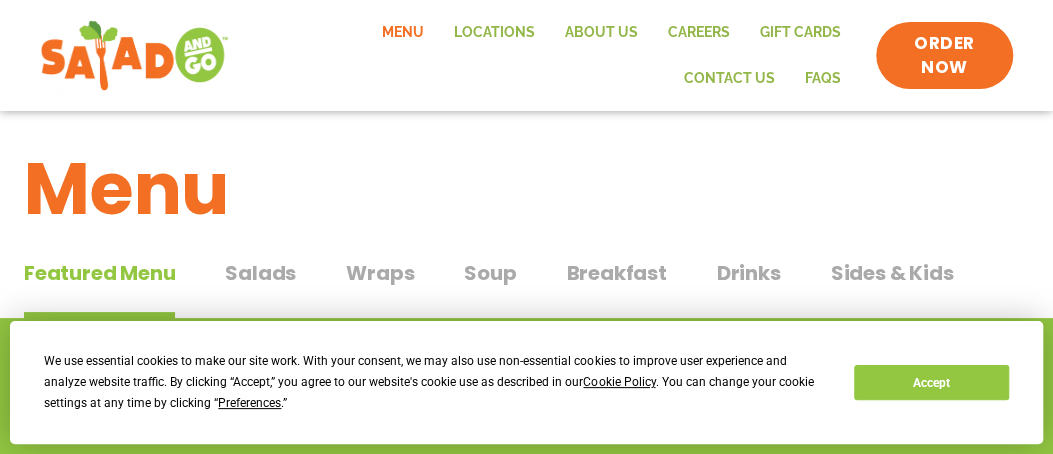 click on "Salads" at bounding box center [260, 273] 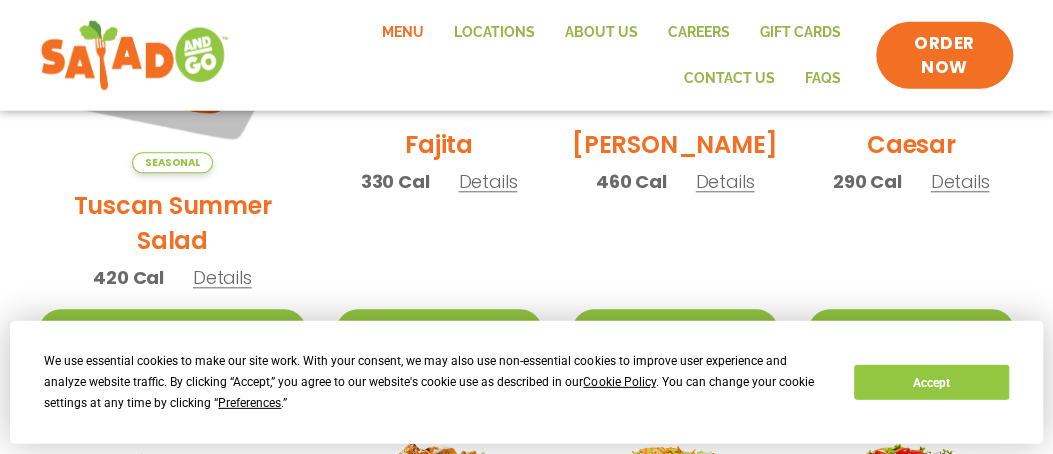 scroll, scrollTop: 777, scrollLeft: 0, axis: vertical 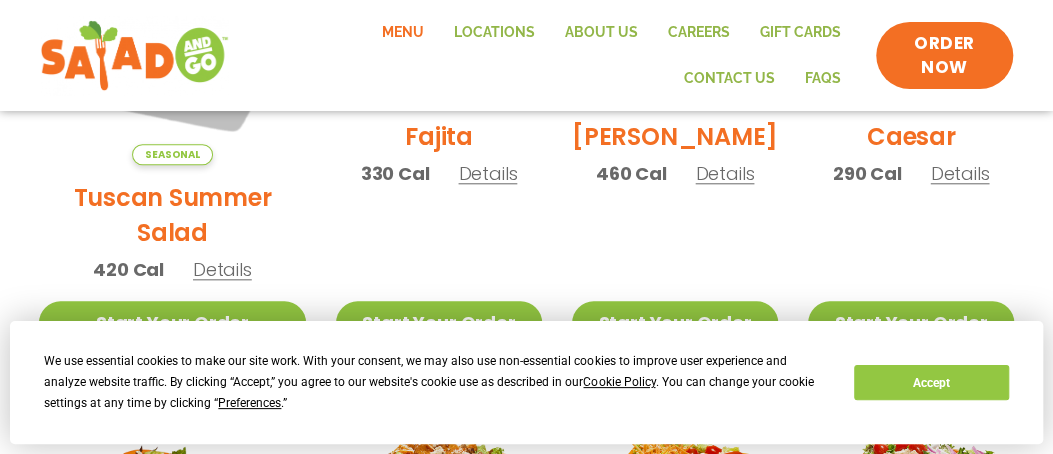 click on "Details" at bounding box center (959, 173) 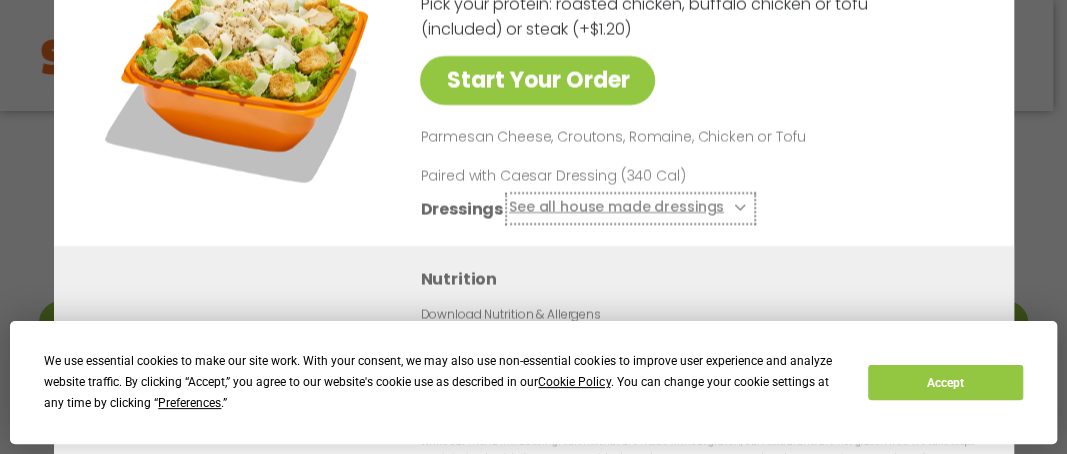 click on "See all house made dressings" at bounding box center [629, 208] 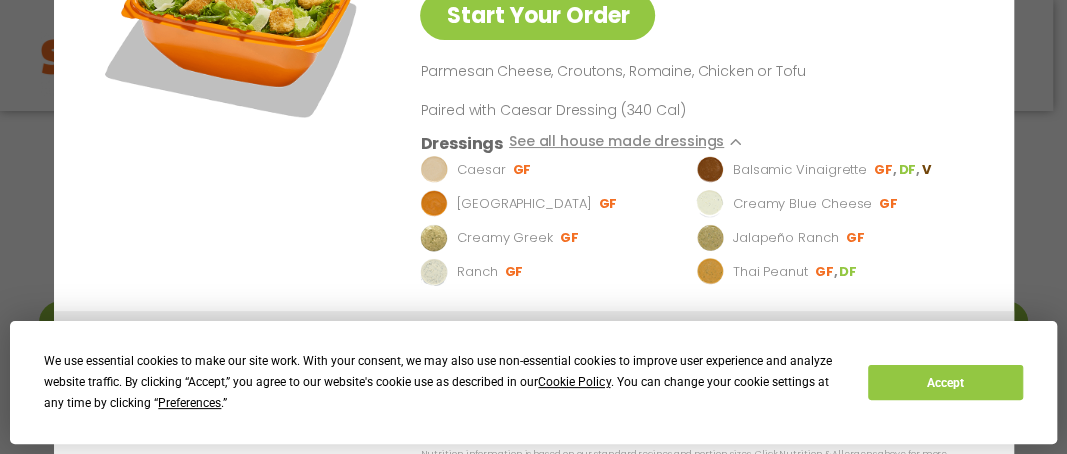 click on "Start Your Order Caesar Salad  290 Cal  Pick your protein: roasted chicken, buffalo chicken or tofu (included) or steak (+$1.20)   Start Your Order Parmesan Cheese, Croutons, Romaine, Chicken or Tofu Paired with Caesar Dressing (340 Cal) Dressings   See all house made dressings    Caesar GF   Balsamic Vinaigrette GF DF V   BBQ Ranch GF   Creamy Blue Cheese GF   Creamy Greek GF   Jalapeño Ranch GF   Ranch GF   Thai Peanut GF DF Nutrition   Download Nutrition & Allergens We are not an allergen free facility and cannot guarantee the absence of allergens in our foods. Nutrition information is based on our standard recipes and portion sizes. Click Nutrition & Allergens above for more details. Gluten Friendly (GF) While our menu includes ingredients that are made without gluten, our restaurants are not gluten free. We take steps to minimize the risk of cross-contact with gluten, but cannot guarantee that these menu items are gluten free. Dairy Friendly (DF)" at bounding box center (533, 227) 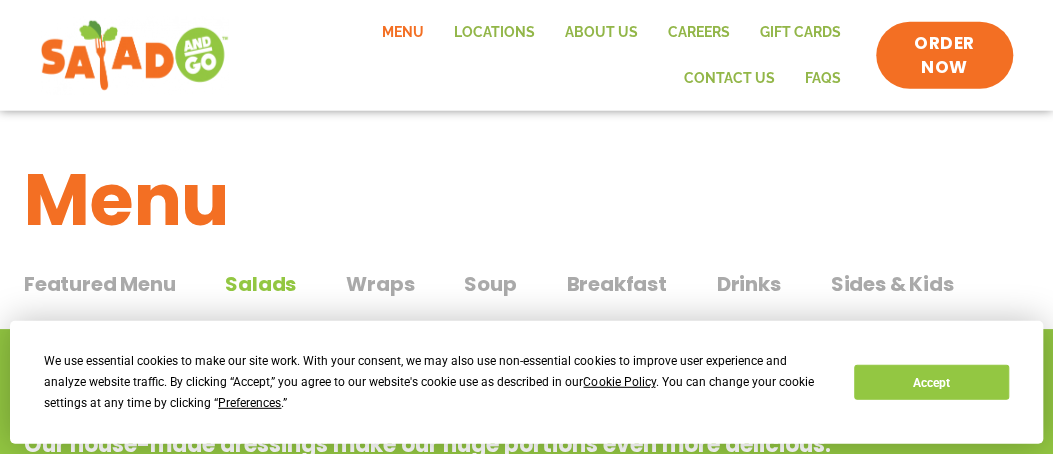 scroll, scrollTop: 34, scrollLeft: 0, axis: vertical 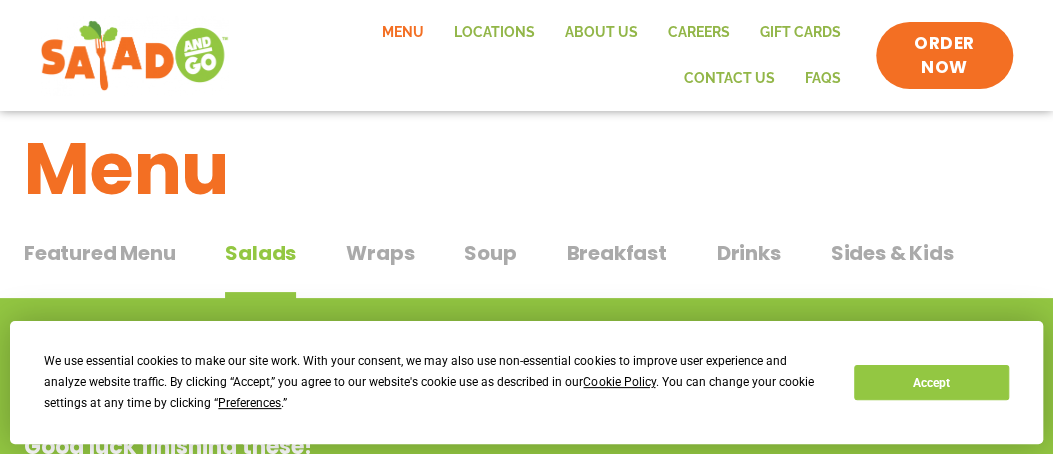 click on "Drinks" at bounding box center (749, 253) 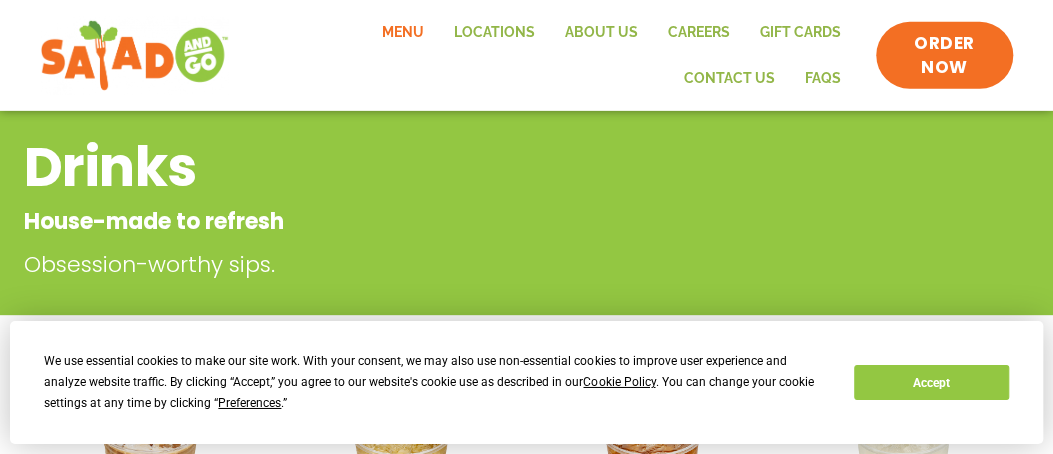 scroll, scrollTop: 208, scrollLeft: 0, axis: vertical 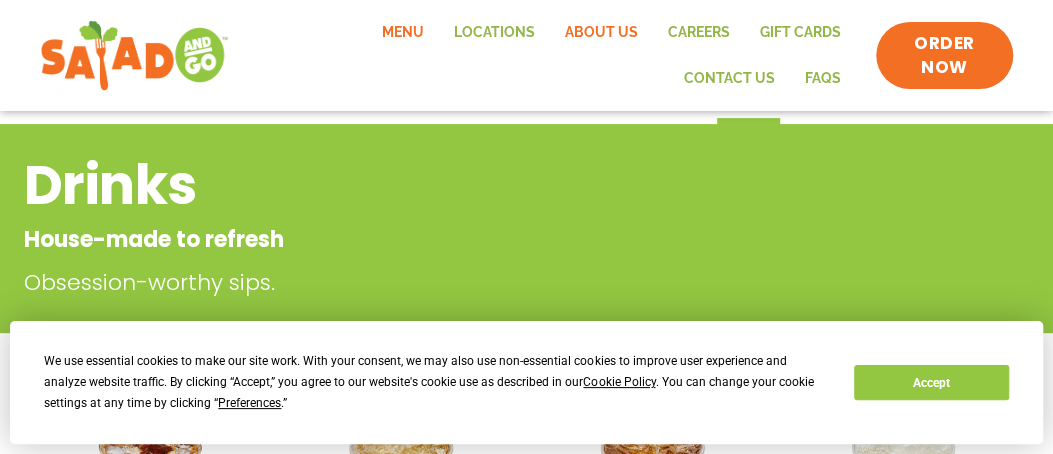 click on "About Us" 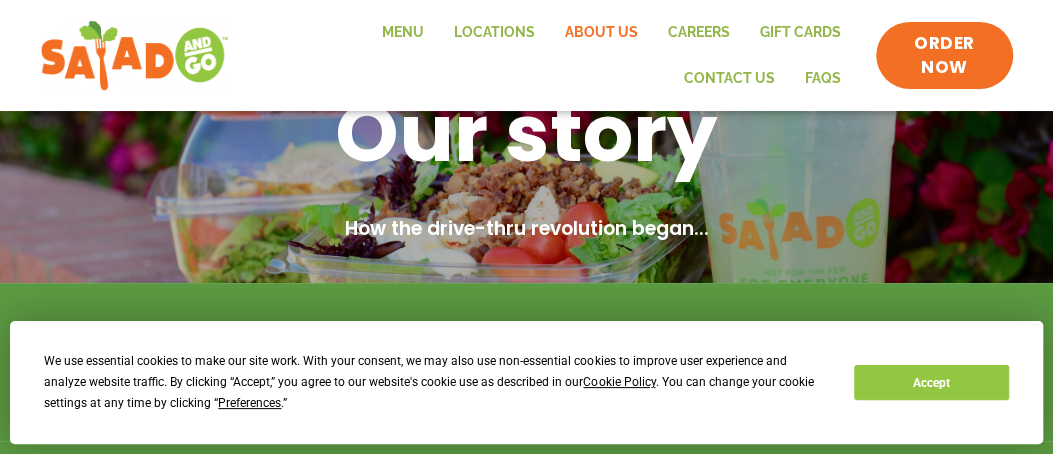 scroll, scrollTop: 0, scrollLeft: 0, axis: both 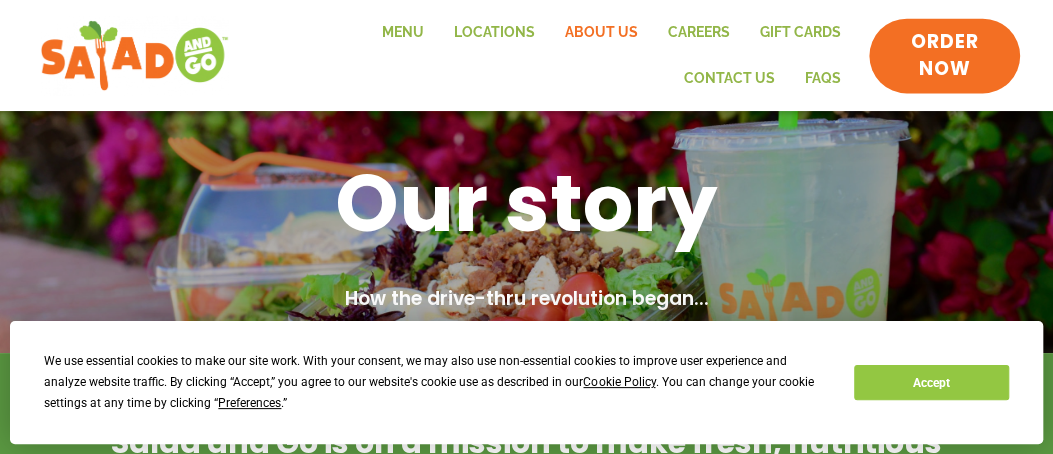 click on "ORDER NOW" at bounding box center [944, 55] 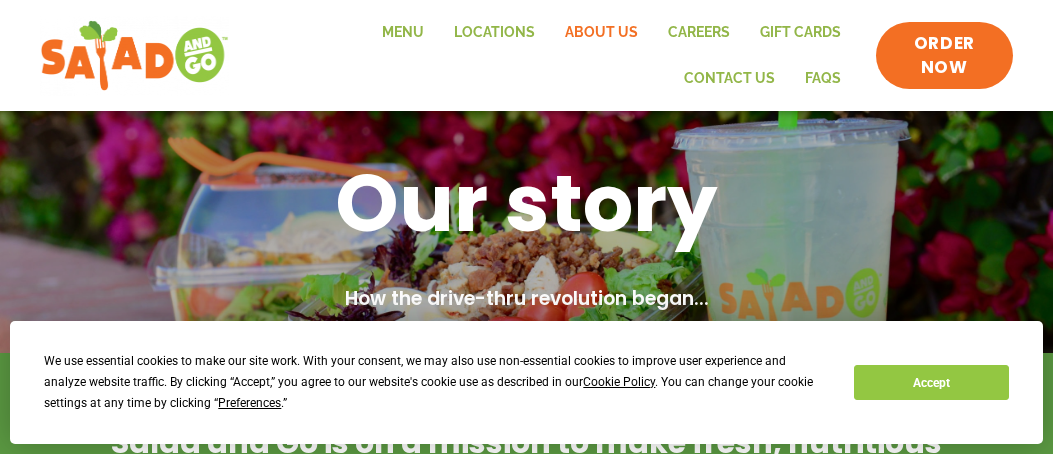 scroll, scrollTop: 0, scrollLeft: 0, axis: both 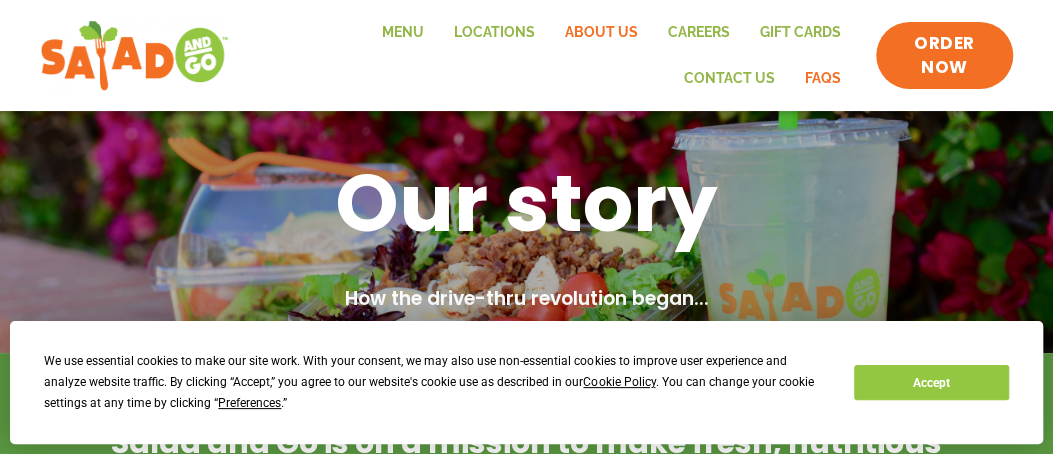 click on "FAQs" 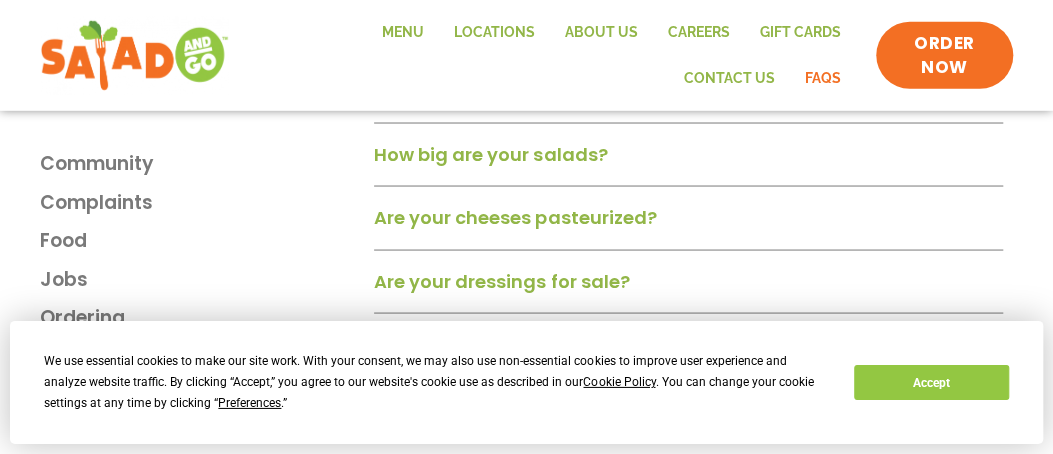 scroll, scrollTop: 1490, scrollLeft: 0, axis: vertical 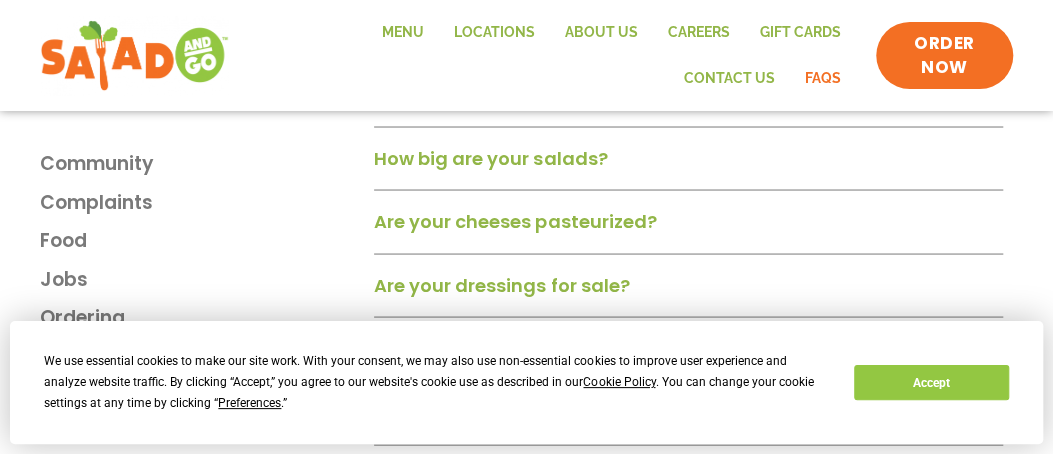 click on "How big are your salads?" at bounding box center [490, 157] 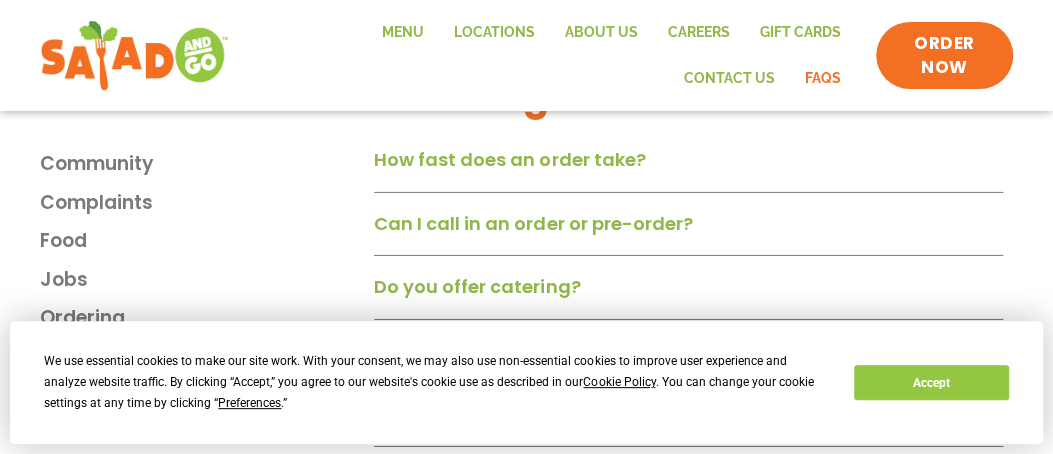 scroll, scrollTop: 2669, scrollLeft: 0, axis: vertical 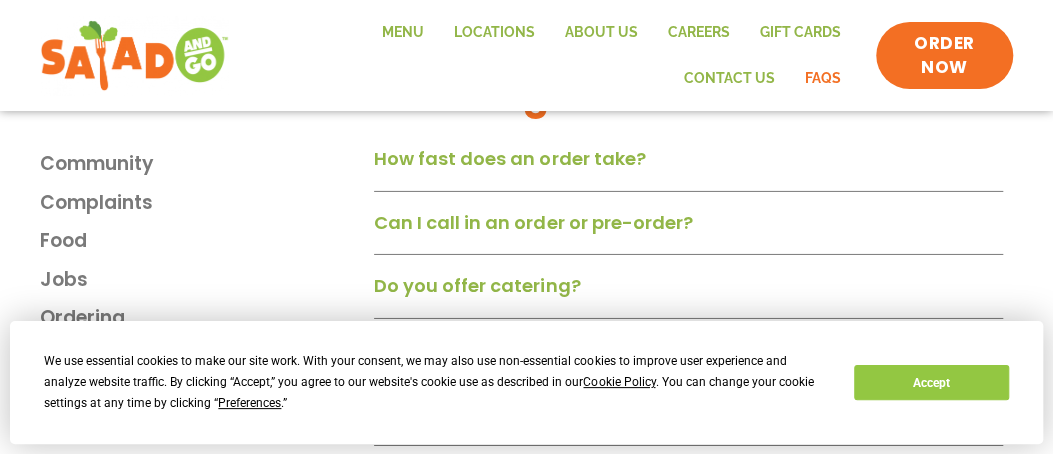 click on "How fast does an order take?" at bounding box center [509, 158] 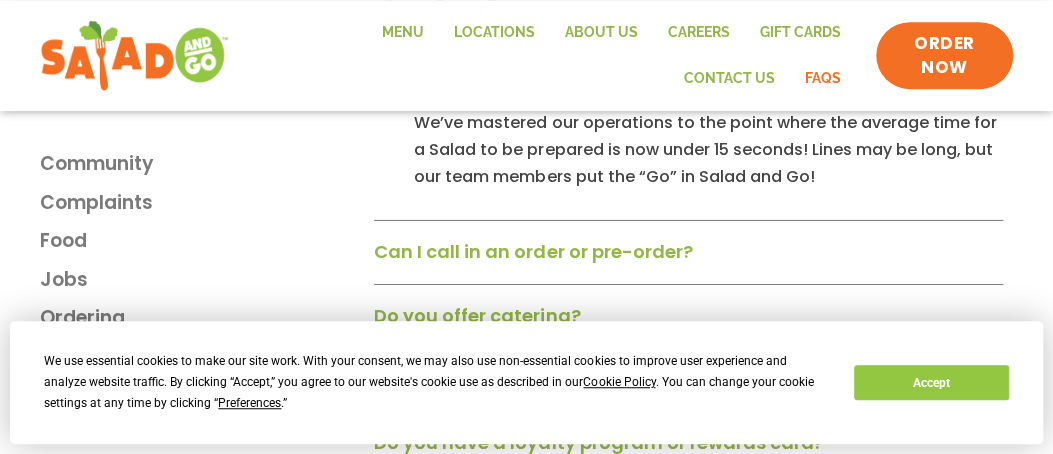 scroll, scrollTop: 2738, scrollLeft: 0, axis: vertical 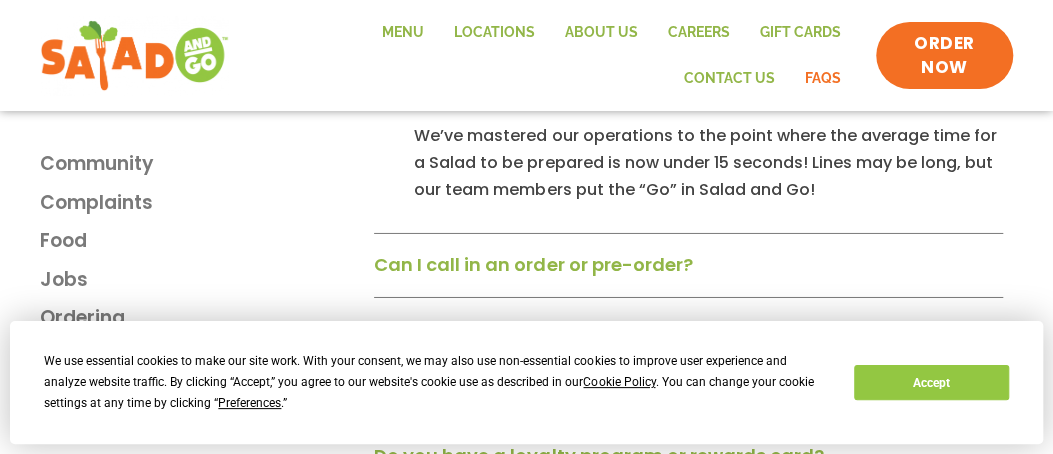 click on "Can I call in an order or pre-order?" at bounding box center [533, 264] 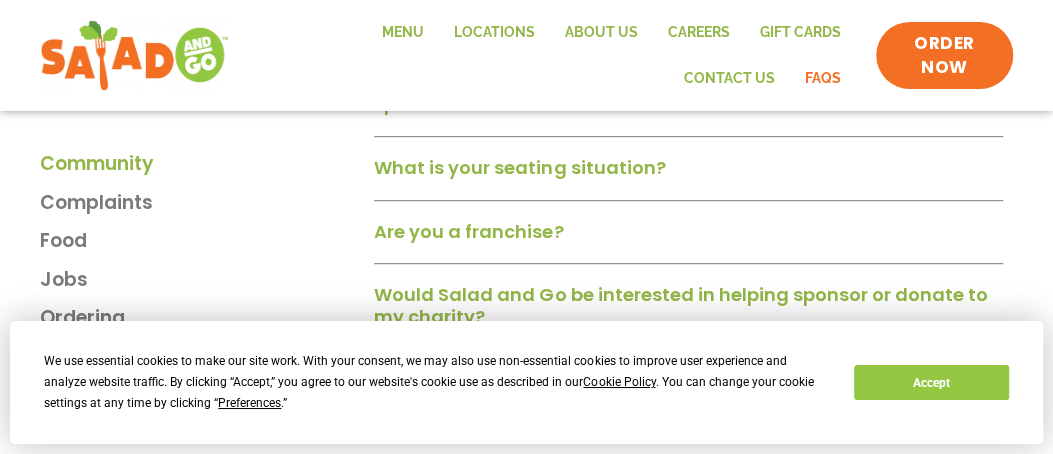 scroll, scrollTop: 3570, scrollLeft: 0, axis: vertical 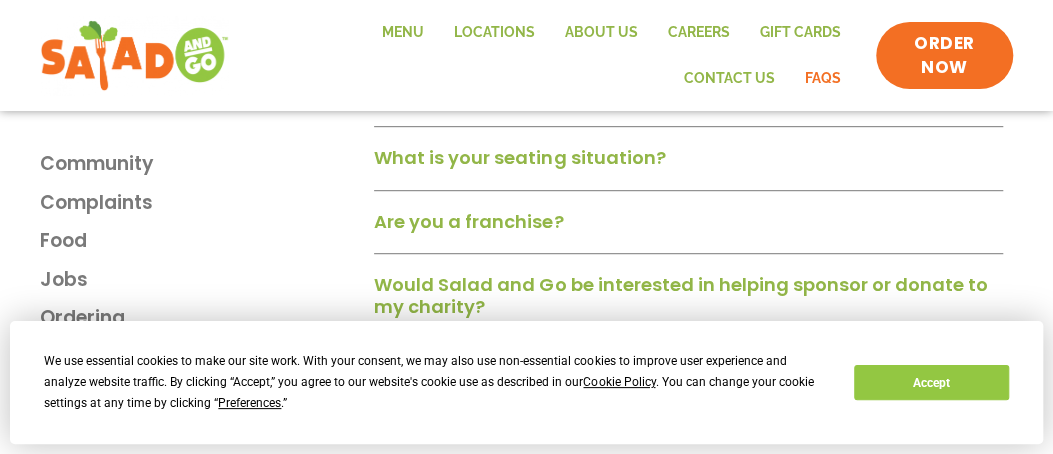 click on "Are you a franchise?" at bounding box center (468, 221) 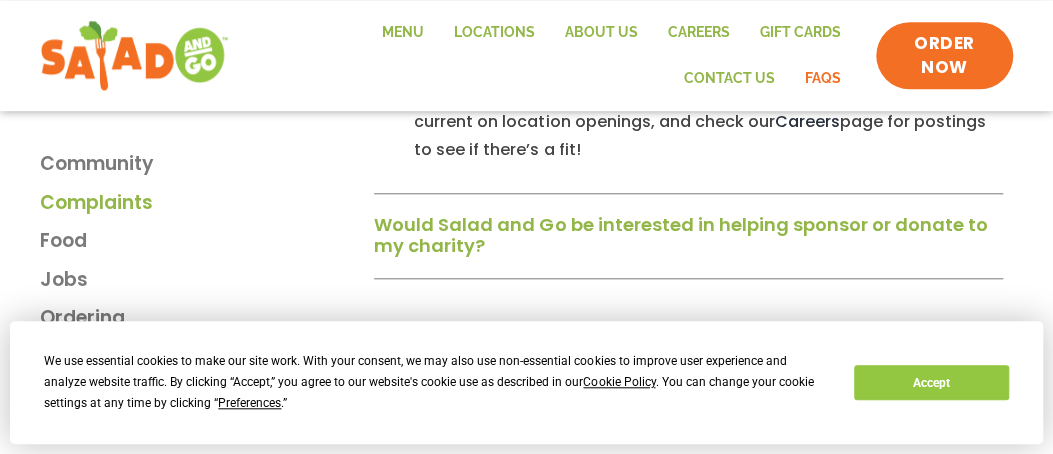 scroll, scrollTop: 3882, scrollLeft: 0, axis: vertical 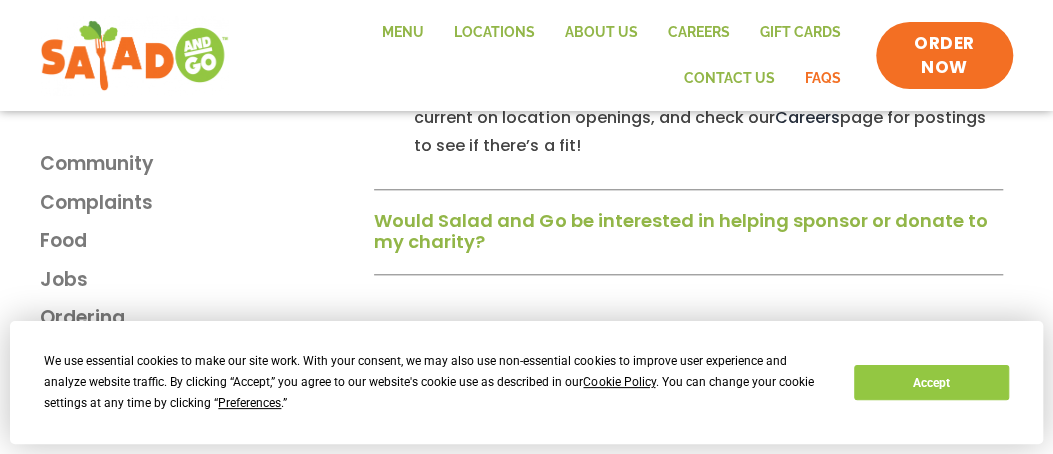 click on "Would Salad and Go be interested in helping sponsor or donate to my charity?" at bounding box center (680, 231) 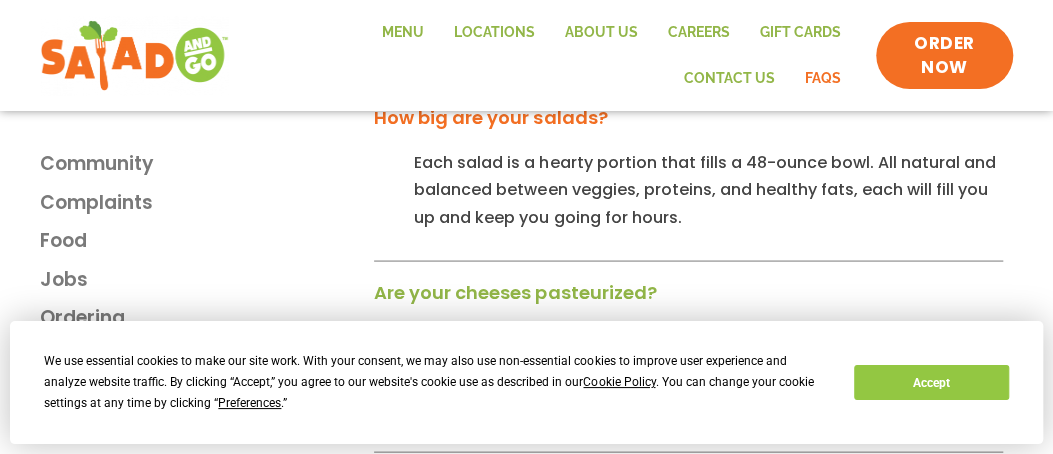 scroll, scrollTop: 1527, scrollLeft: 0, axis: vertical 